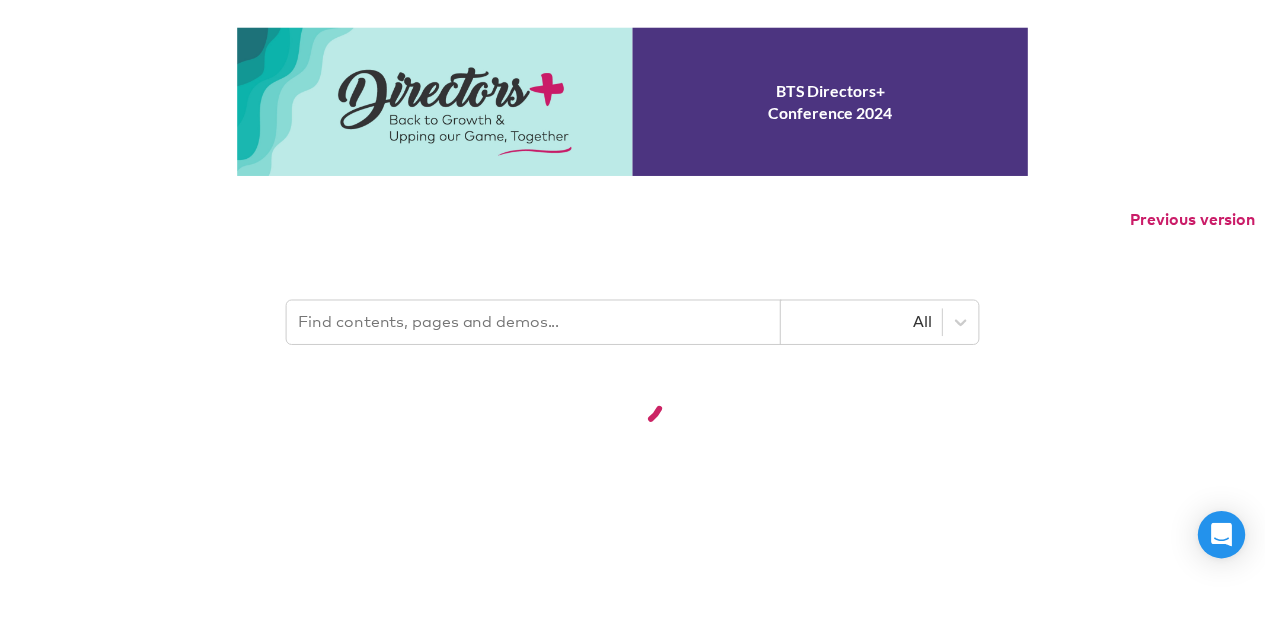 scroll, scrollTop: 0, scrollLeft: 0, axis: both 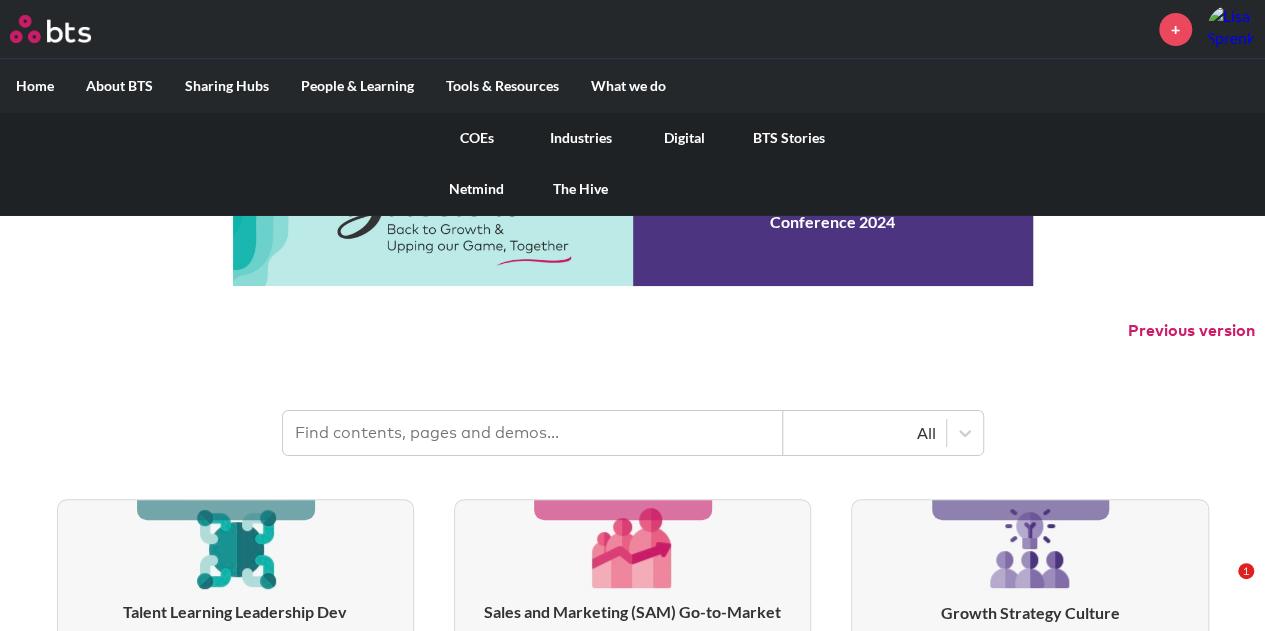 click on "COEs" at bounding box center [477, 138] 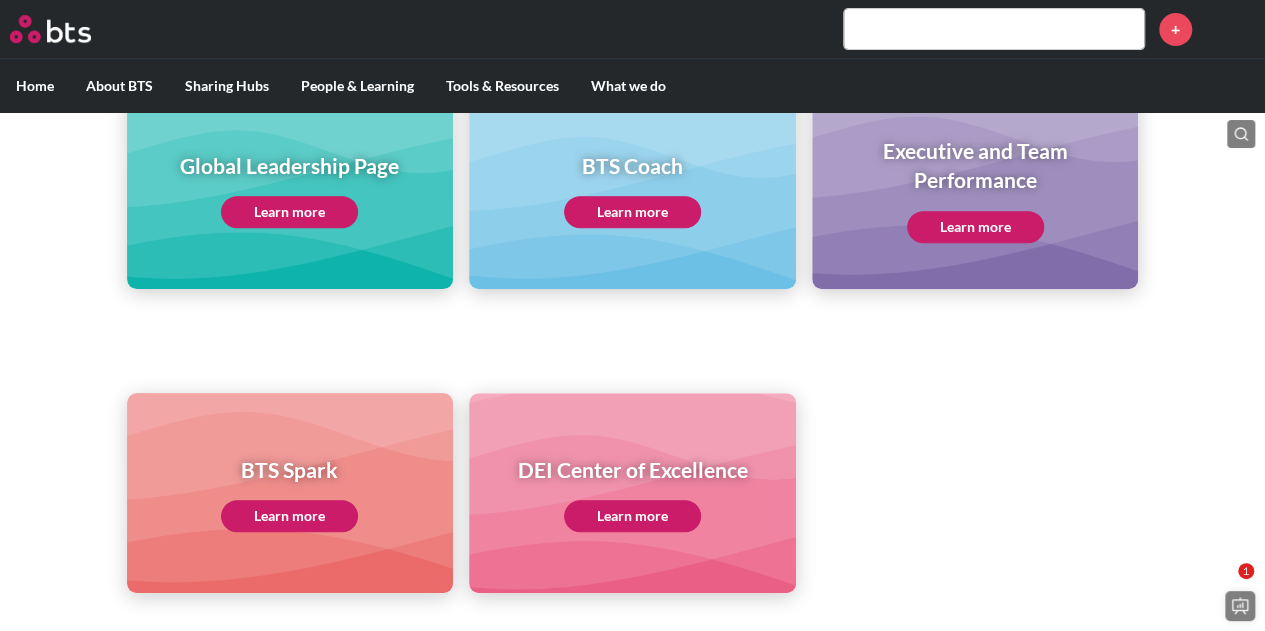 scroll, scrollTop: 200, scrollLeft: 0, axis: vertical 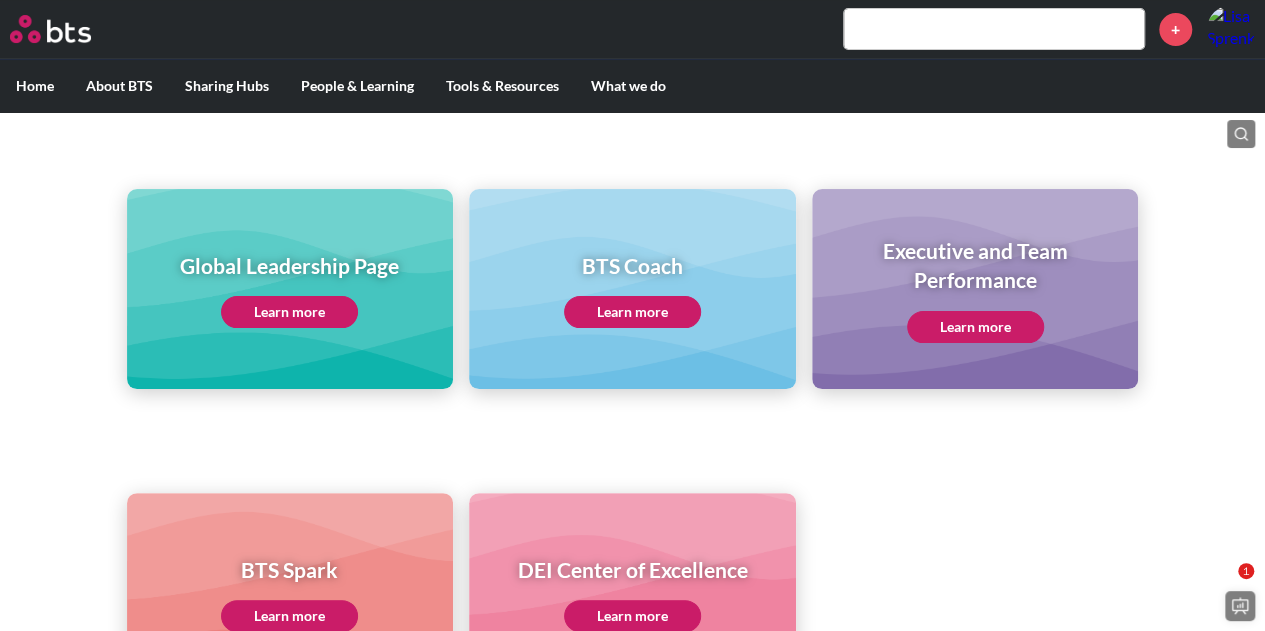 click on "Global Leadership Page Learn more" at bounding box center (289, 289) 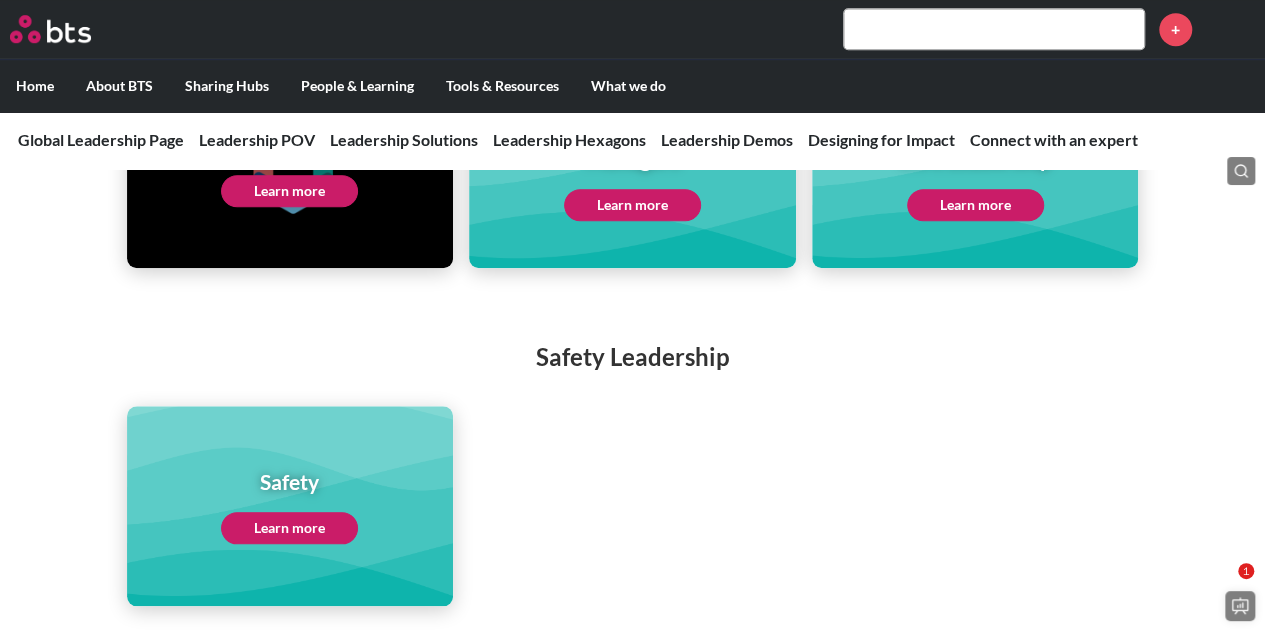 scroll, scrollTop: 4400, scrollLeft: 0, axis: vertical 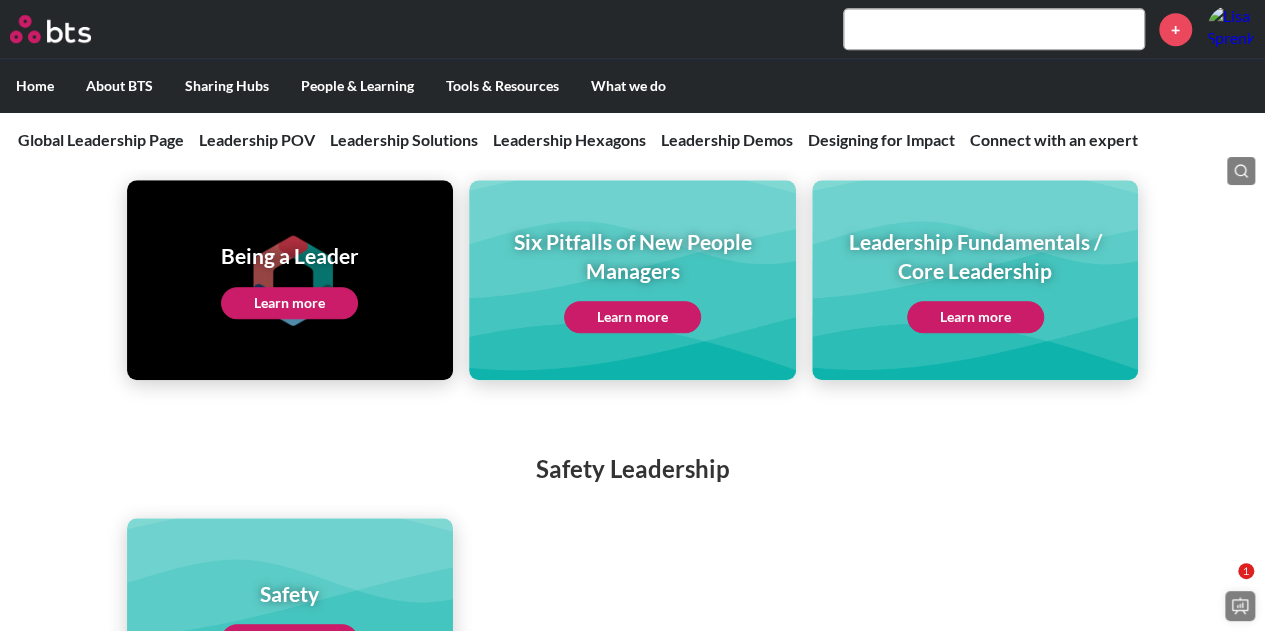 click on "Learn more" at bounding box center [289, 303] 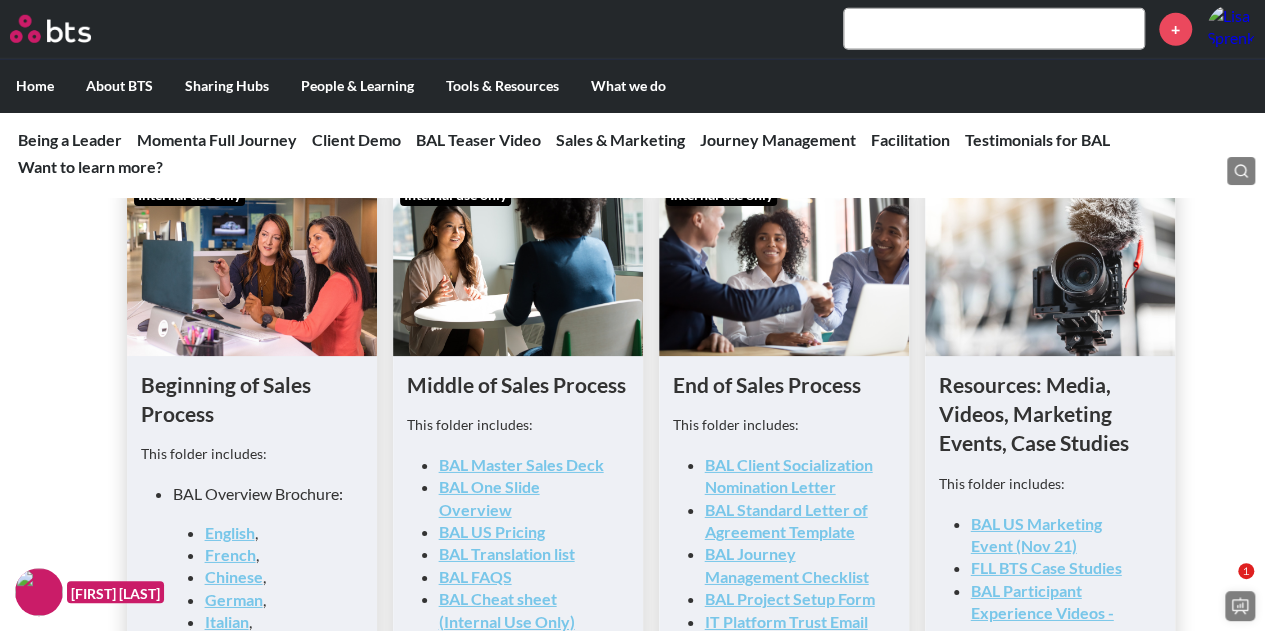 scroll, scrollTop: 3100, scrollLeft: 0, axis: vertical 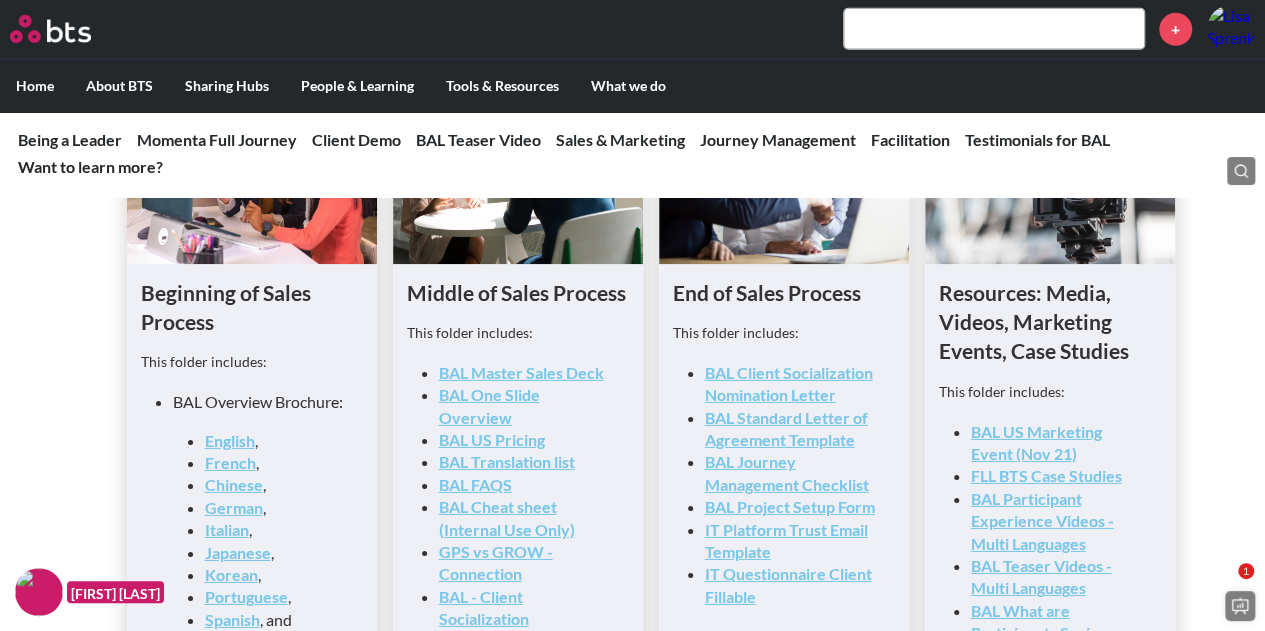 click on "BAL One Slide Overview" at bounding box center [489, 405] 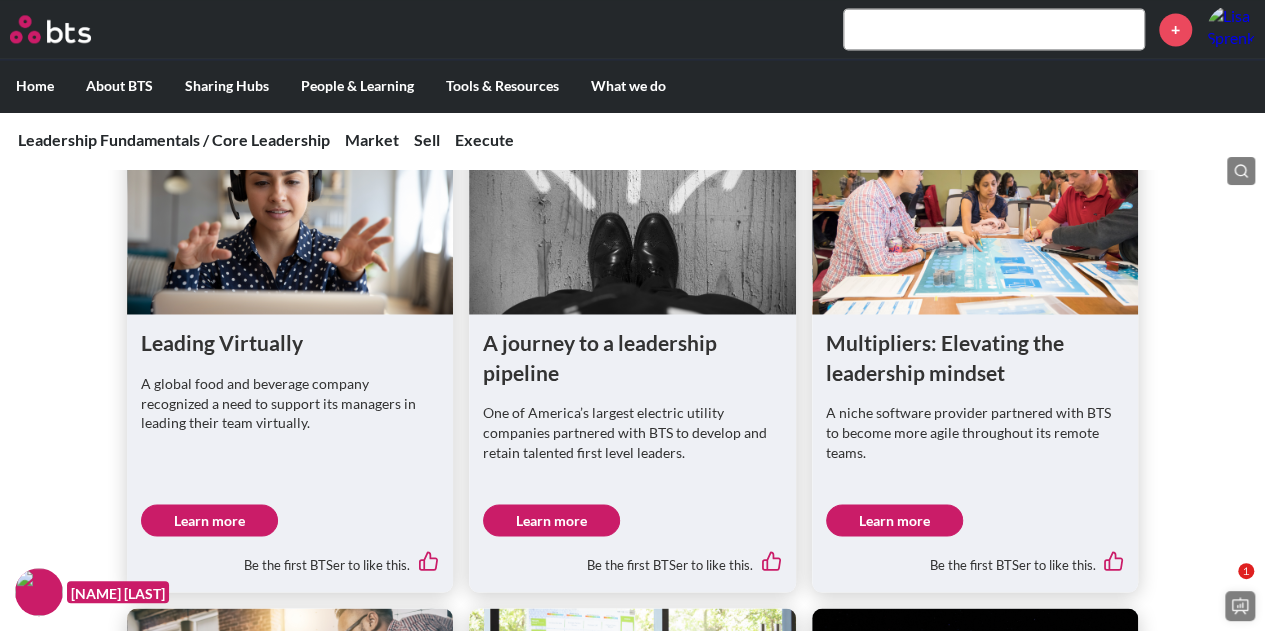 scroll, scrollTop: 1500, scrollLeft: 0, axis: vertical 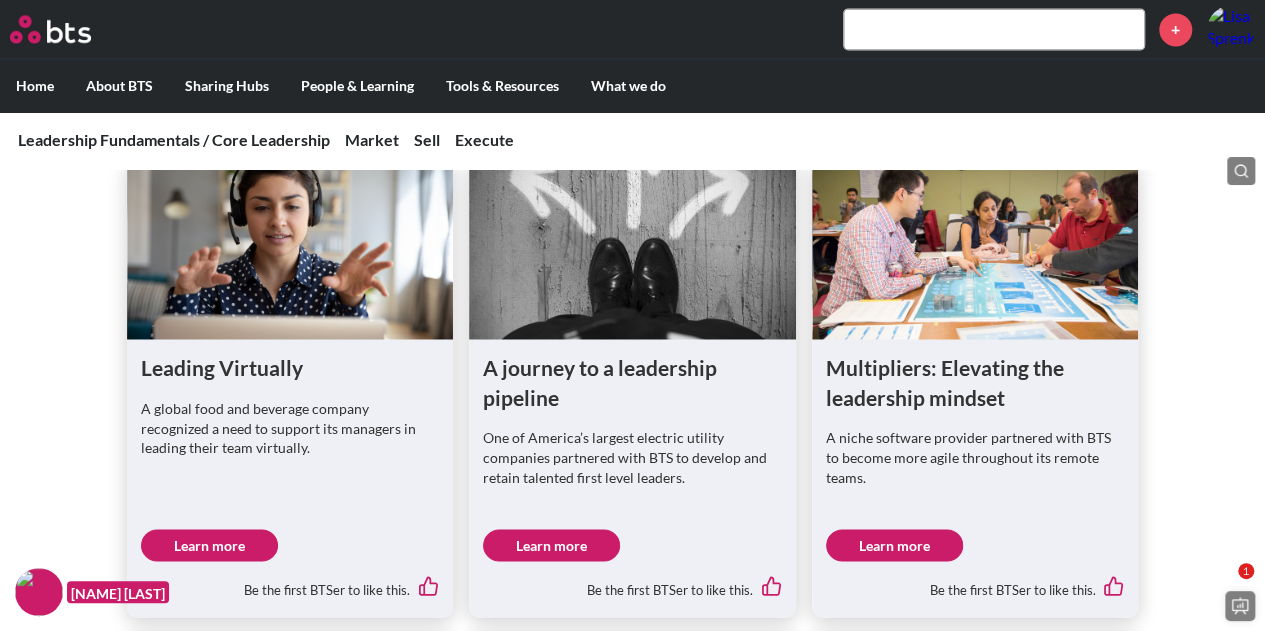 click on "Learn more" at bounding box center (894, 545) 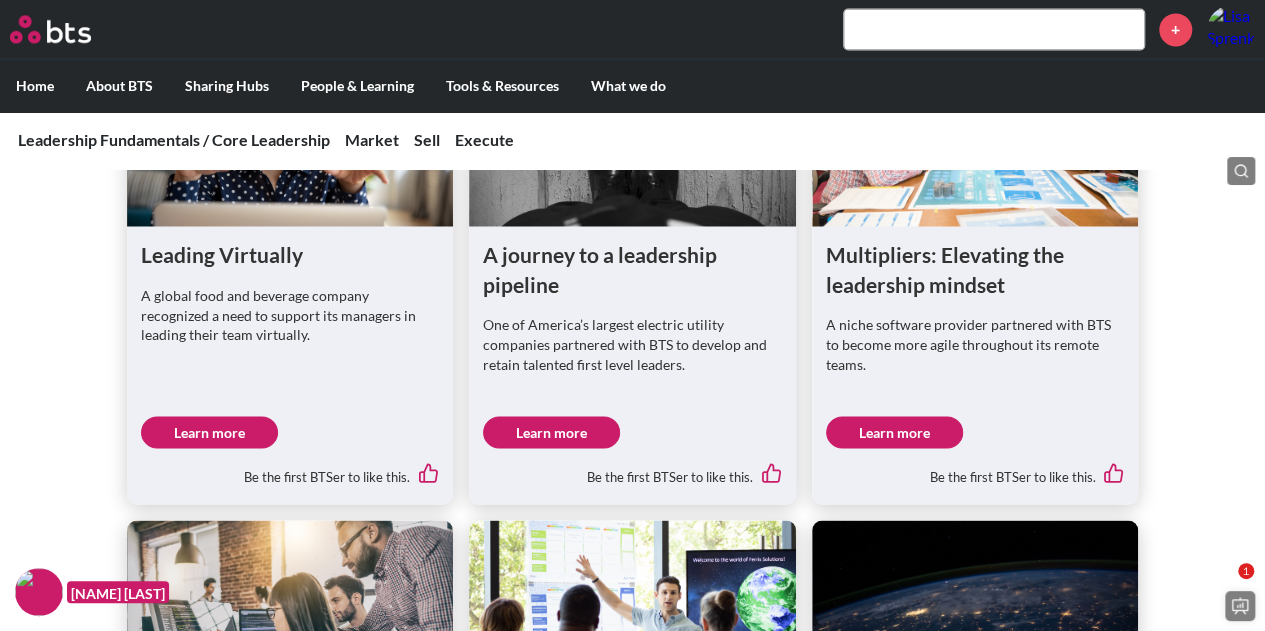 scroll, scrollTop: 1300, scrollLeft: 0, axis: vertical 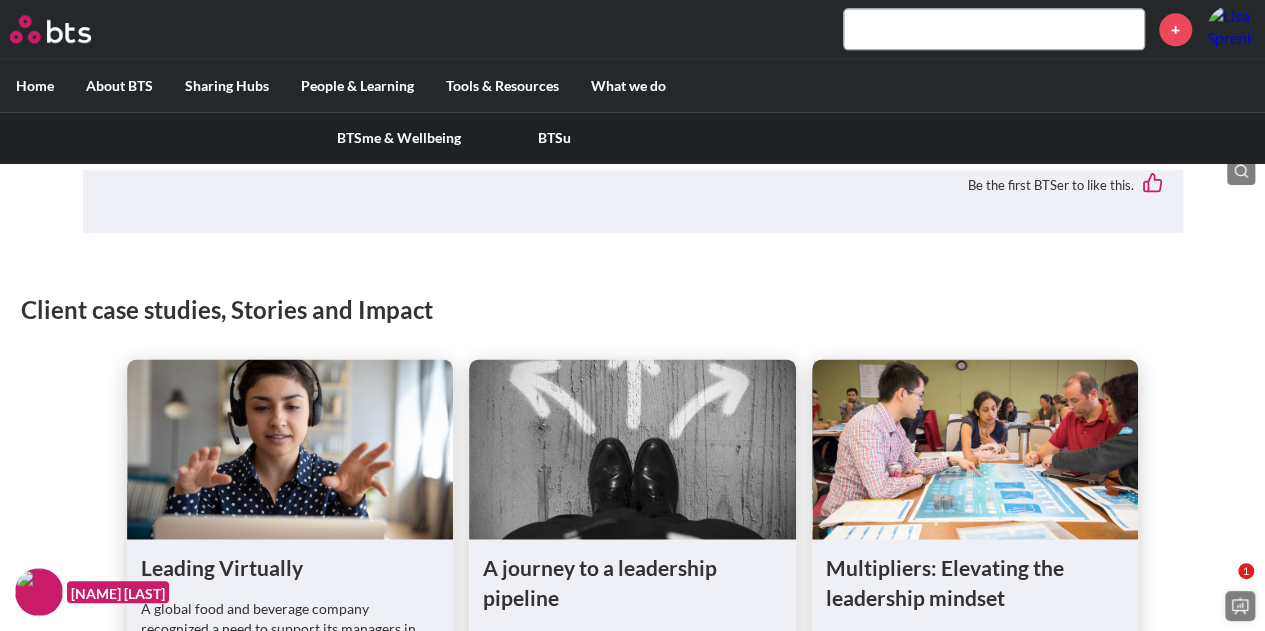click on "People & Learning" at bounding box center [357, 86] 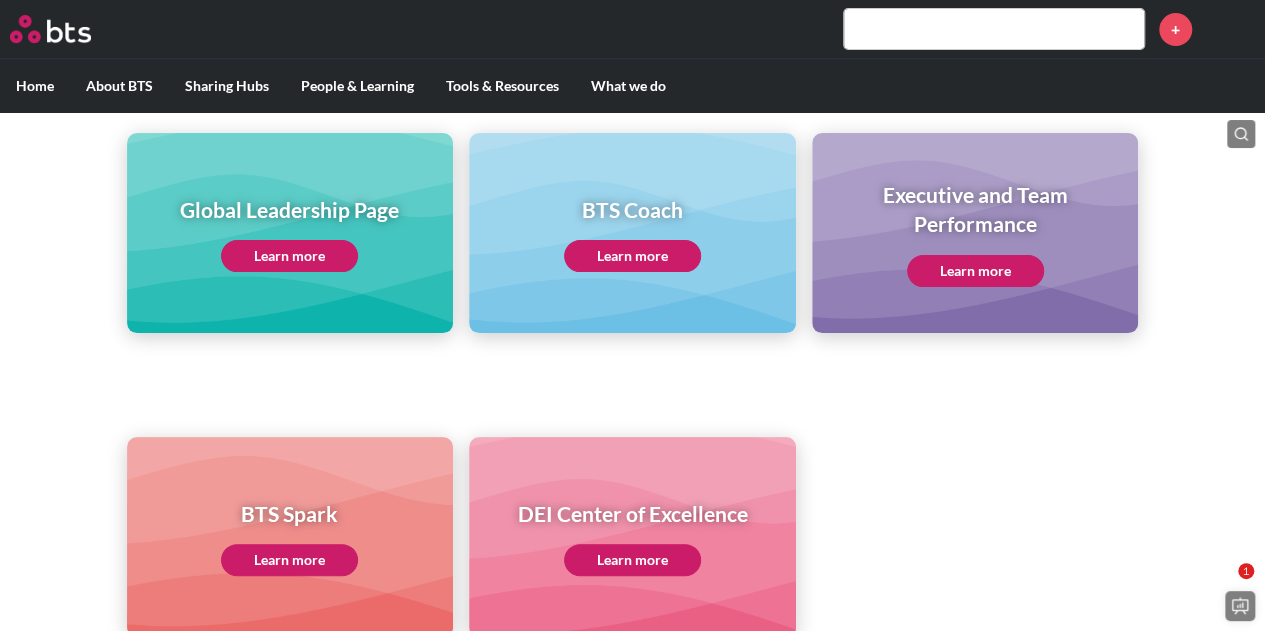 scroll, scrollTop: 200, scrollLeft: 0, axis: vertical 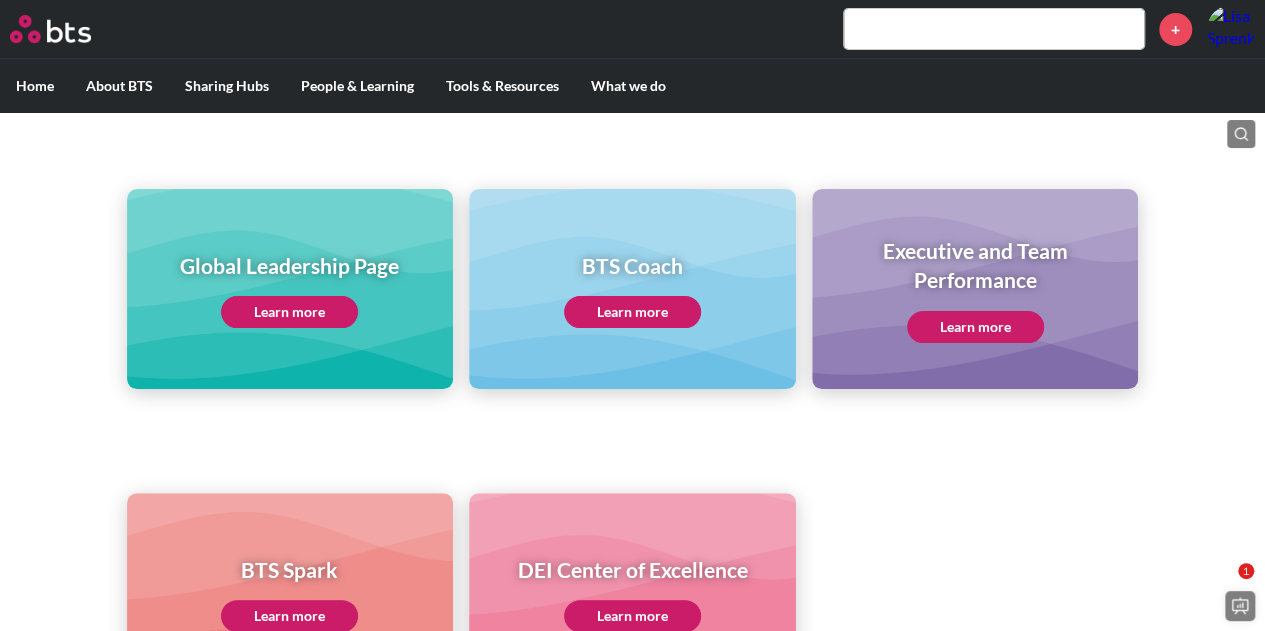click on "Learn more" 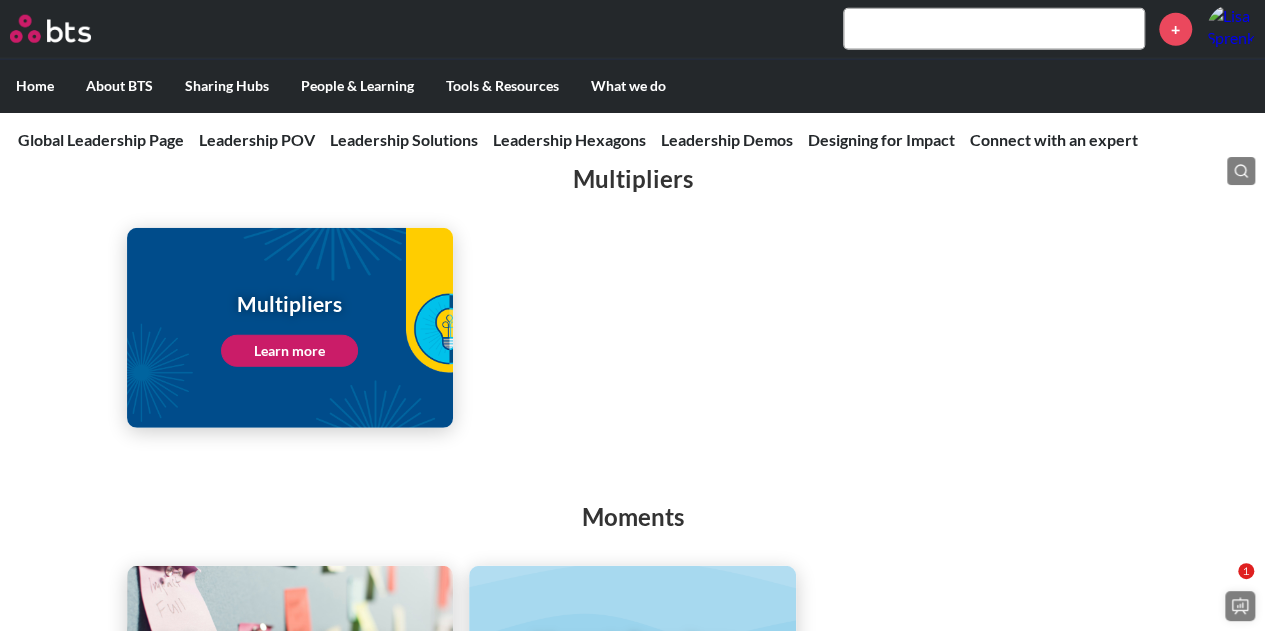scroll, scrollTop: 2700, scrollLeft: 0, axis: vertical 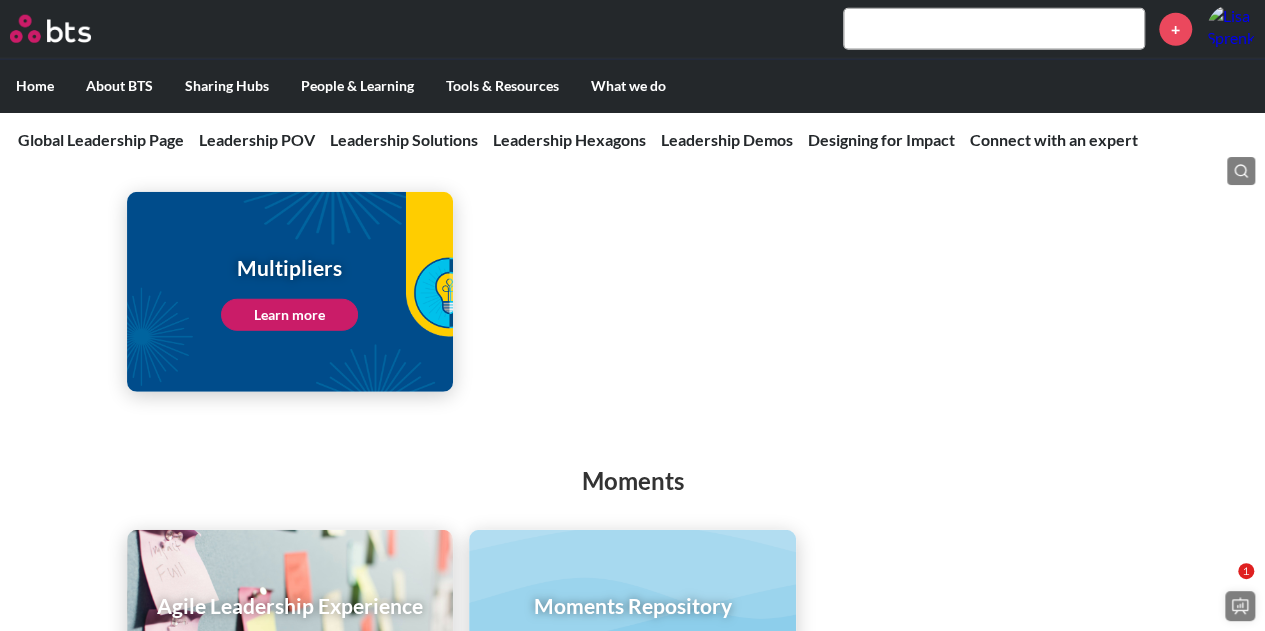 click on "Learn more" at bounding box center [289, 315] 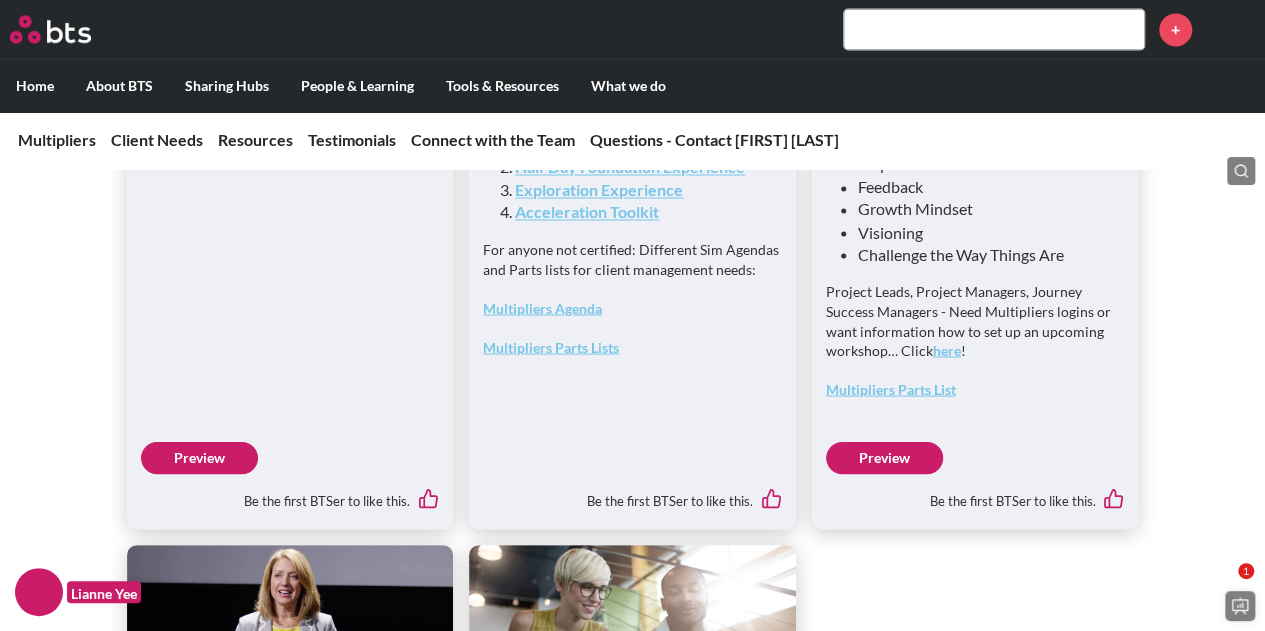 scroll, scrollTop: 5500, scrollLeft: 0, axis: vertical 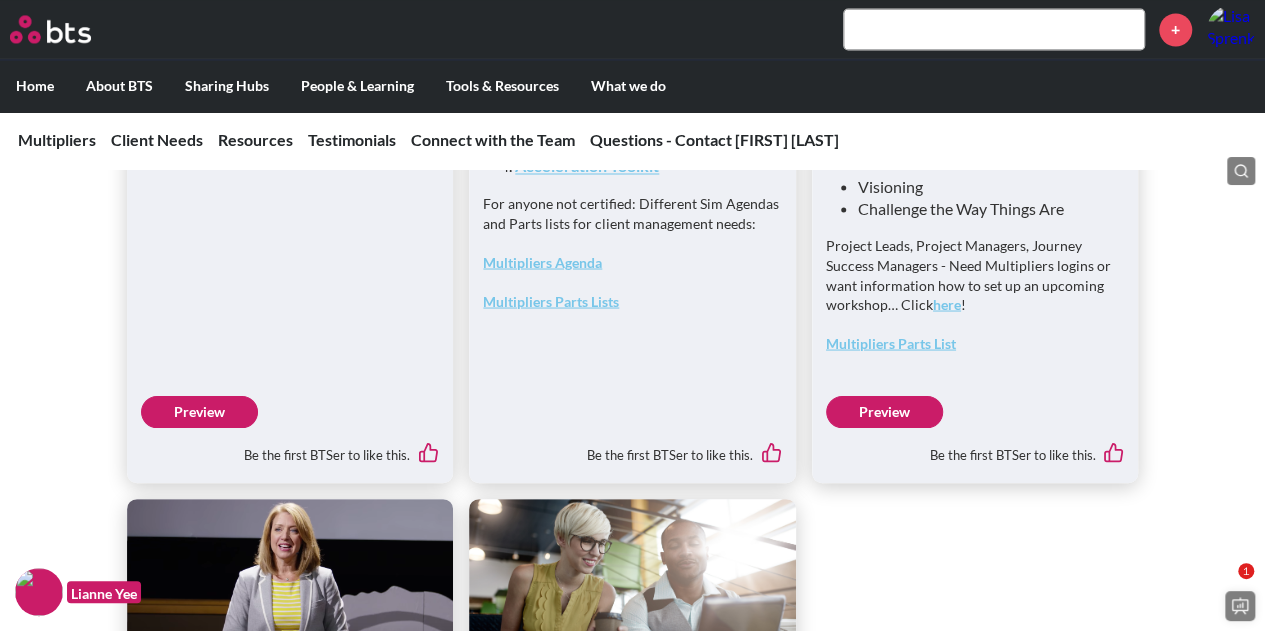 click on "Preview" at bounding box center (199, 412) 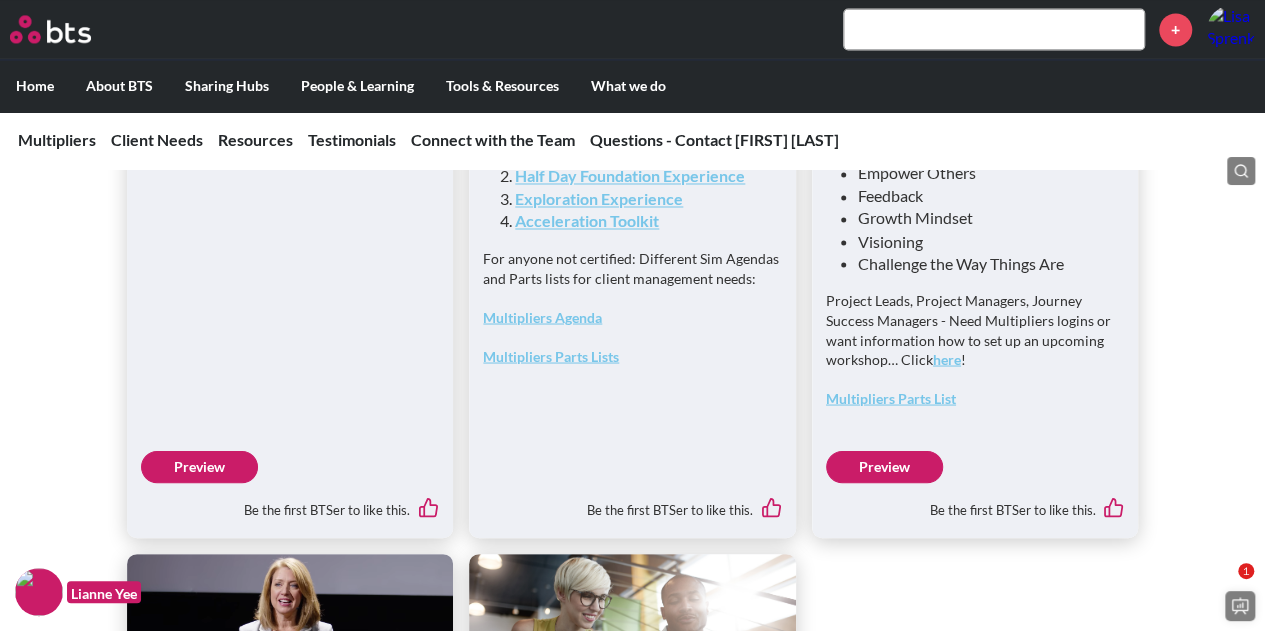 scroll, scrollTop: 5100, scrollLeft: 0, axis: vertical 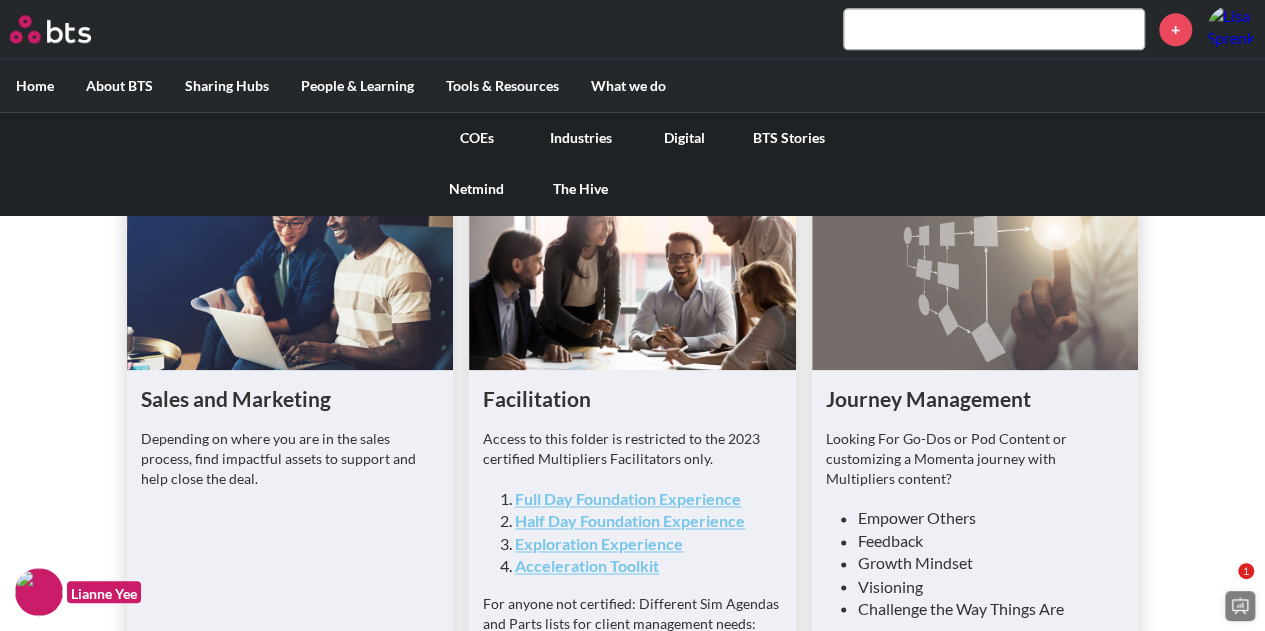 click on "COEs" at bounding box center (477, 138) 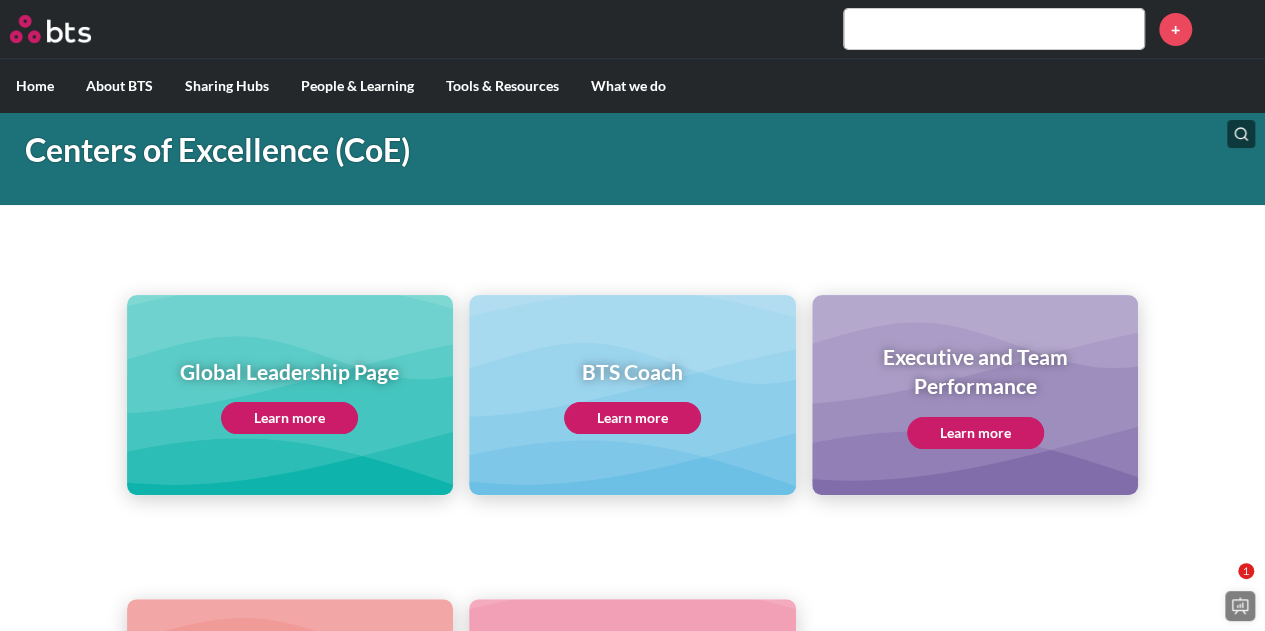 scroll, scrollTop: 200, scrollLeft: 0, axis: vertical 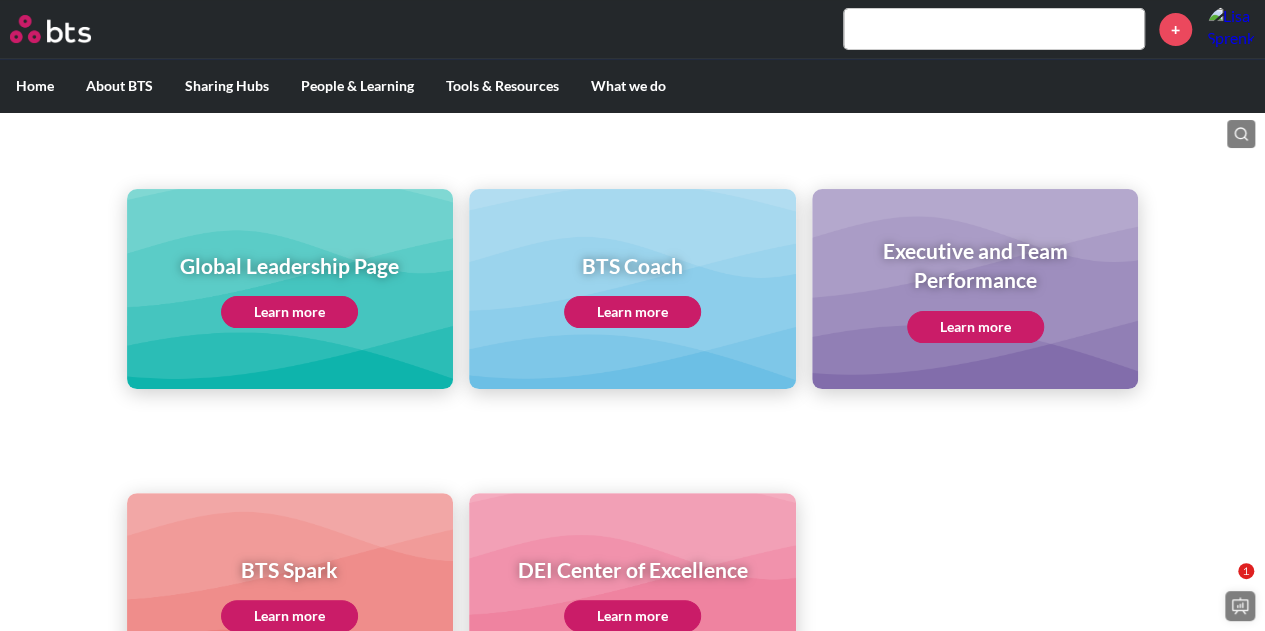 click on "Learn more" 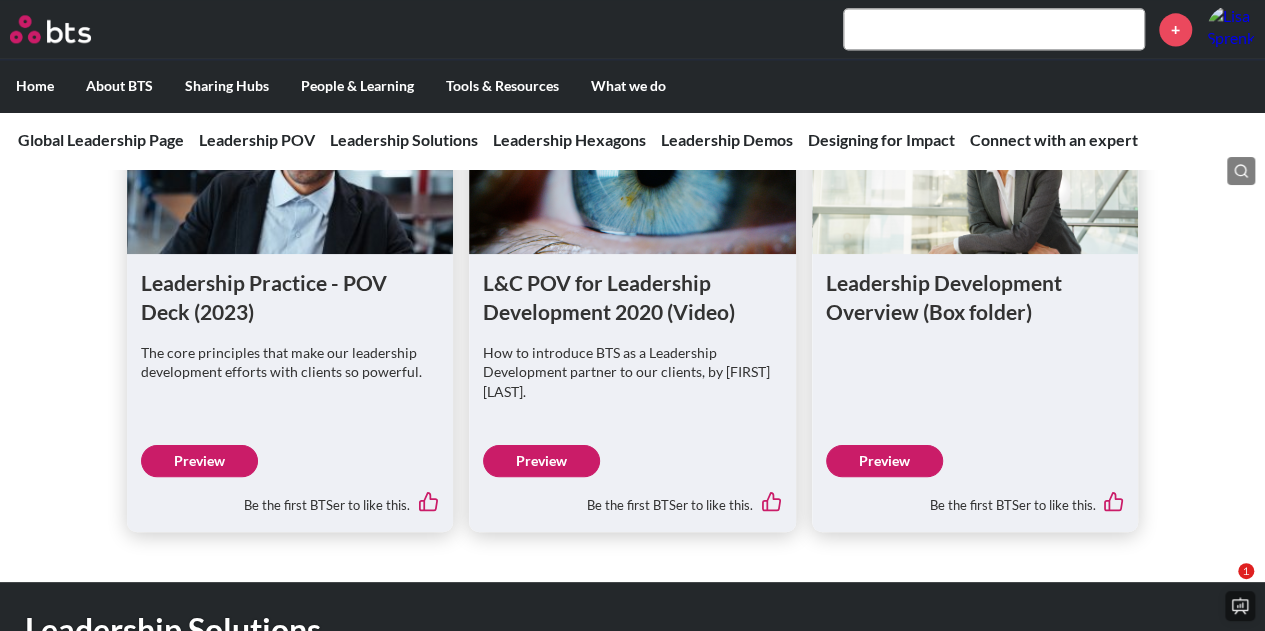 scroll, scrollTop: 1400, scrollLeft: 0, axis: vertical 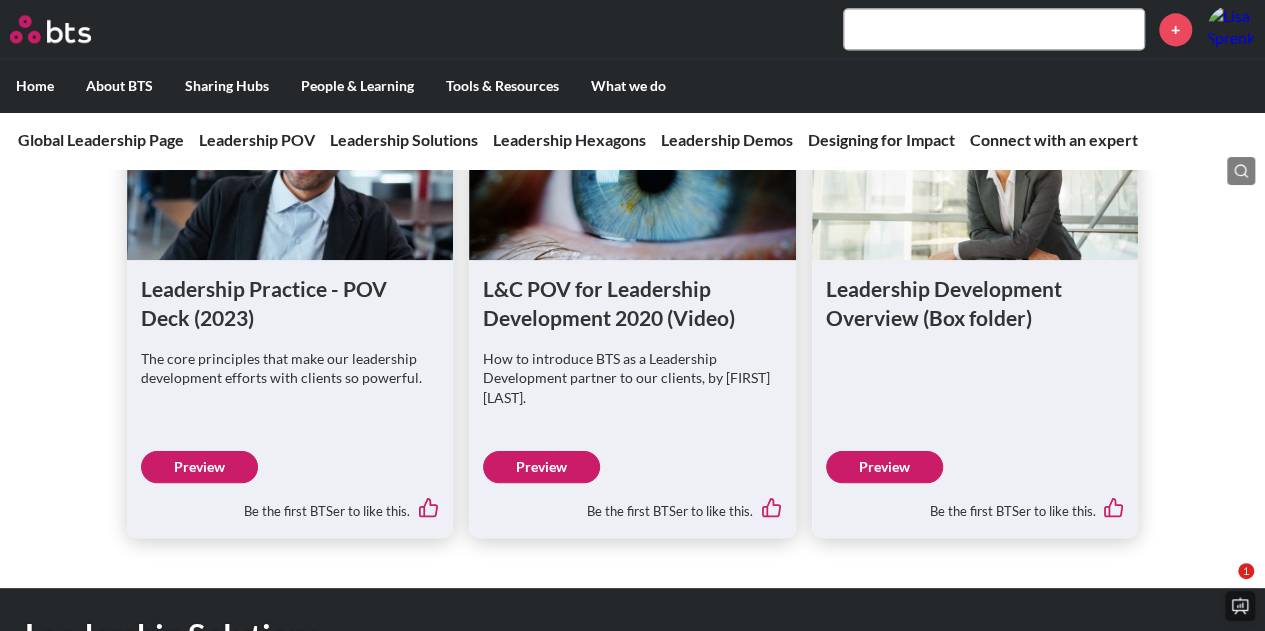 click on "Preview" at bounding box center (884, 467) 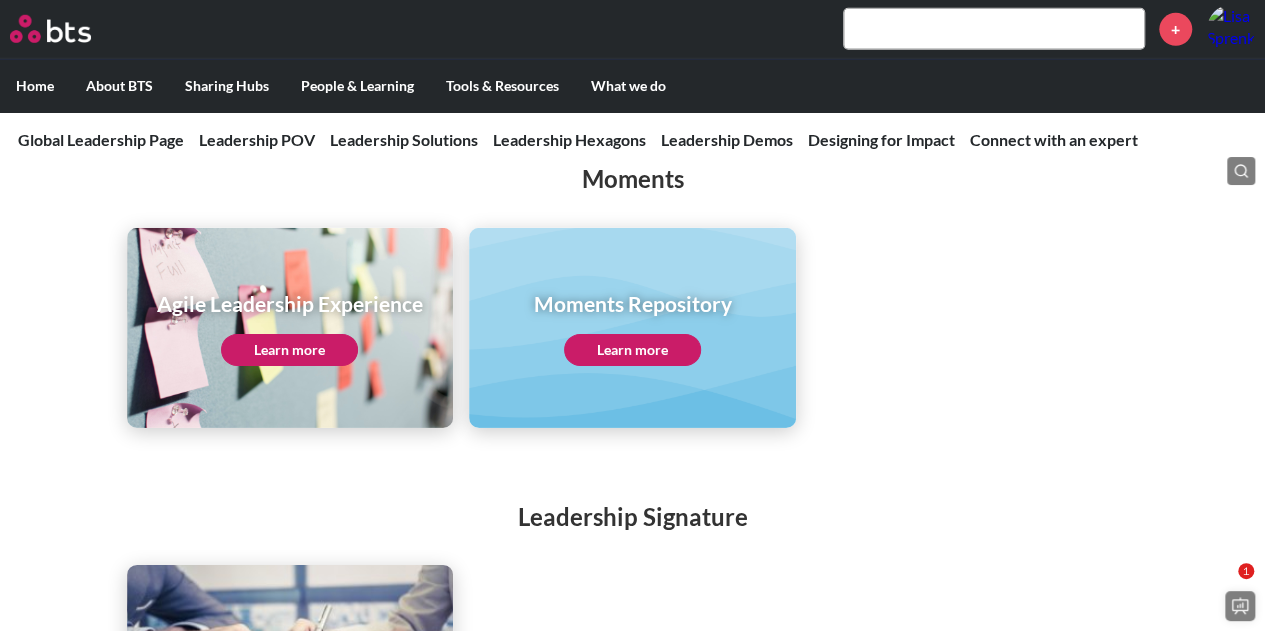 scroll, scrollTop: 3000, scrollLeft: 0, axis: vertical 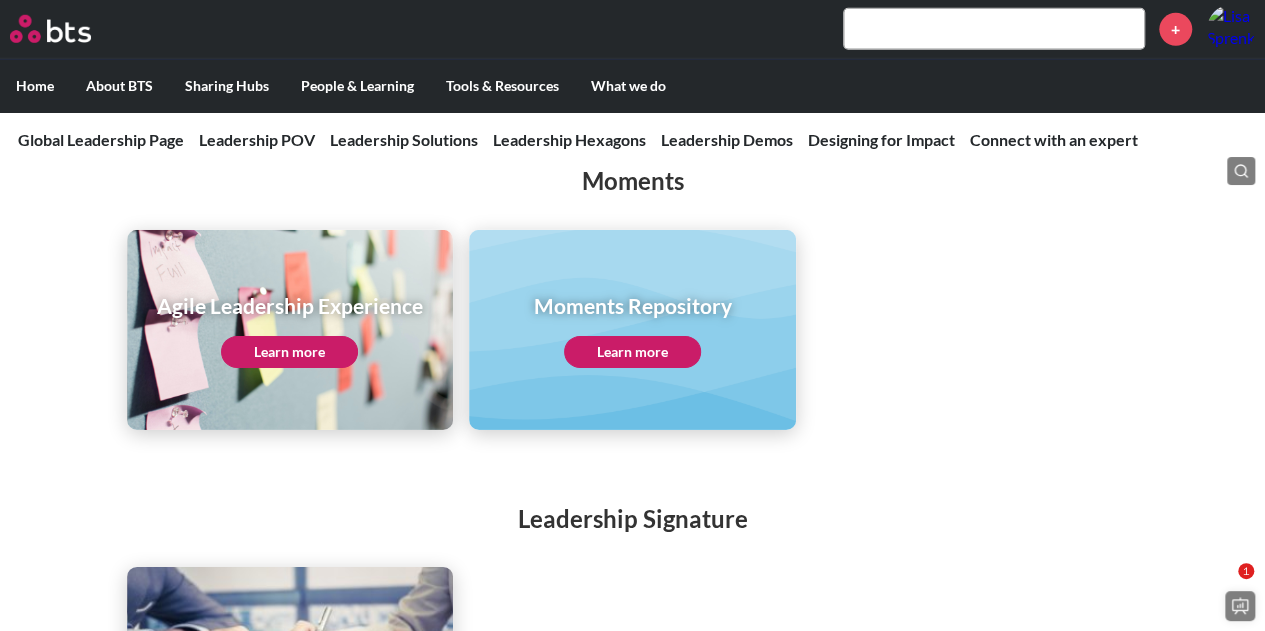 click on "Learn more" at bounding box center [289, 352] 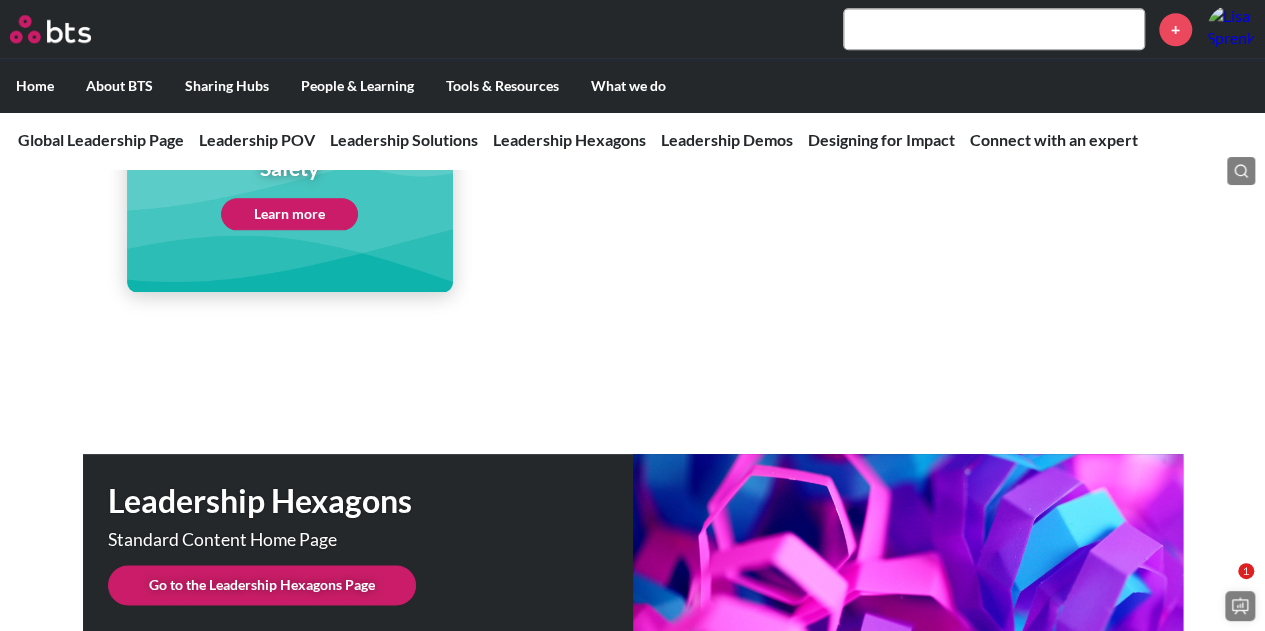 scroll, scrollTop: 5000, scrollLeft: 0, axis: vertical 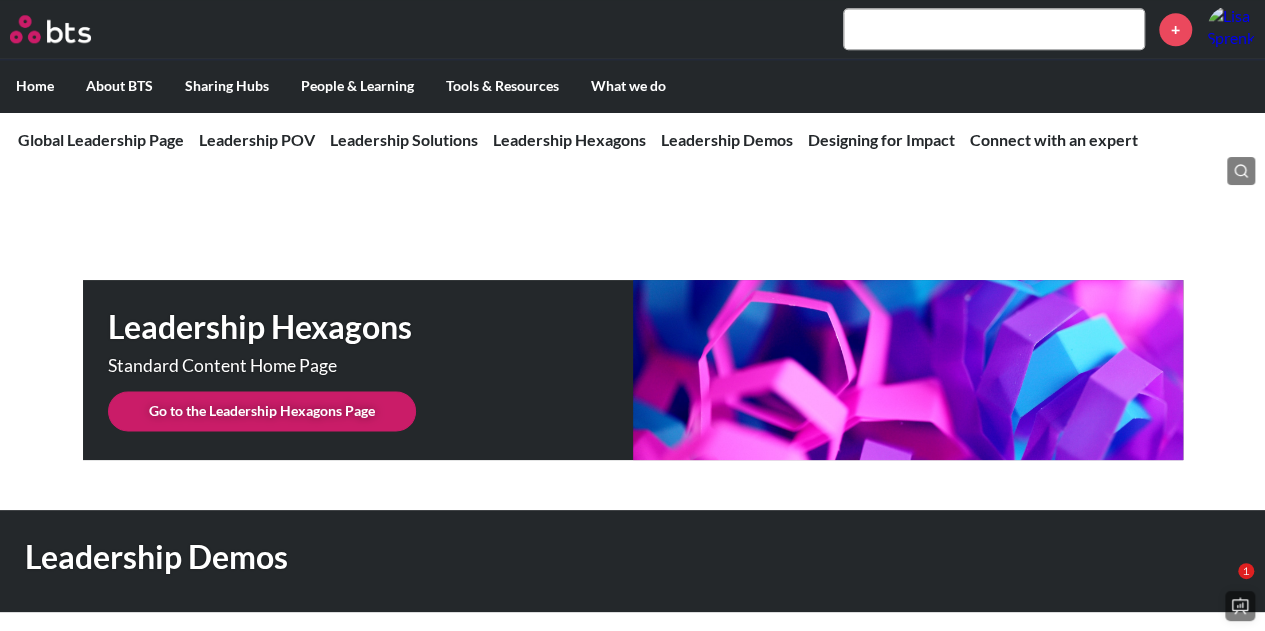 click on "Go to the Leadership Hexagons Page" at bounding box center (262, 411) 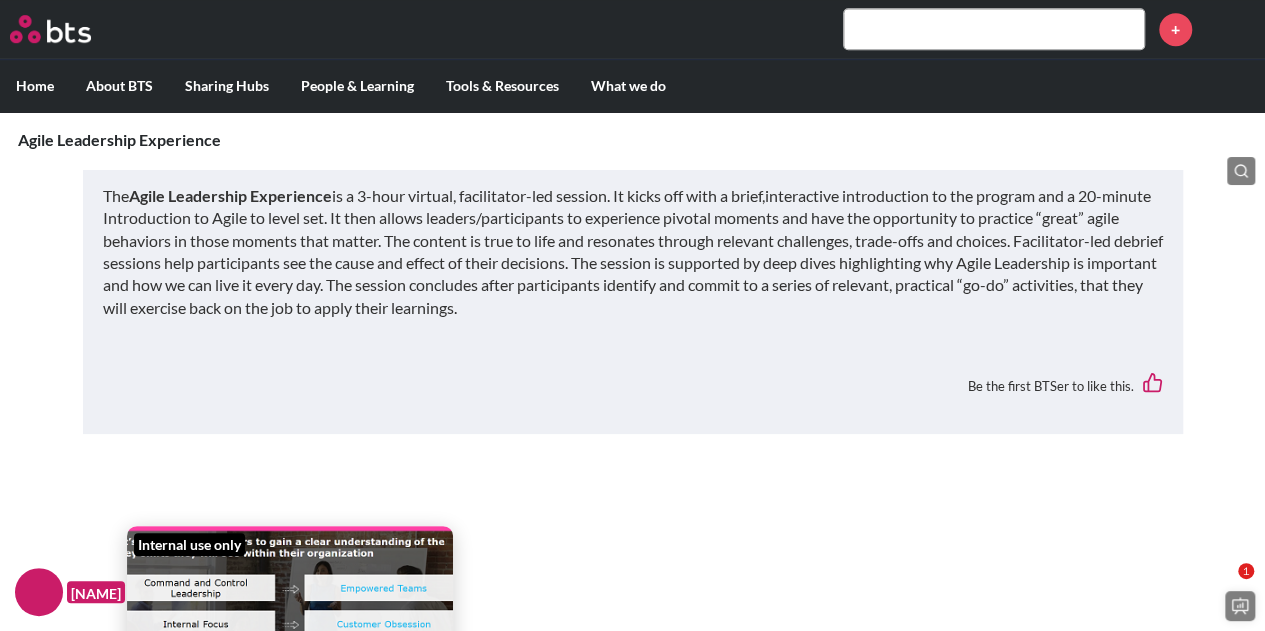 scroll, scrollTop: 600, scrollLeft: 0, axis: vertical 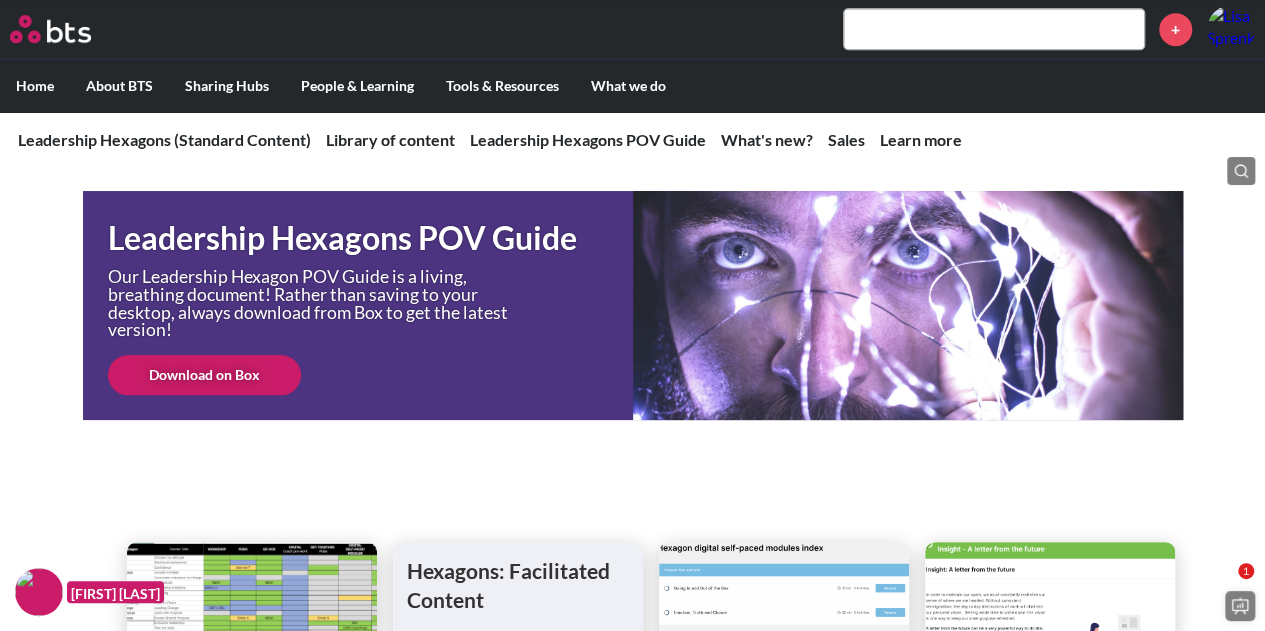 click on "Download on Box" at bounding box center (204, 375) 